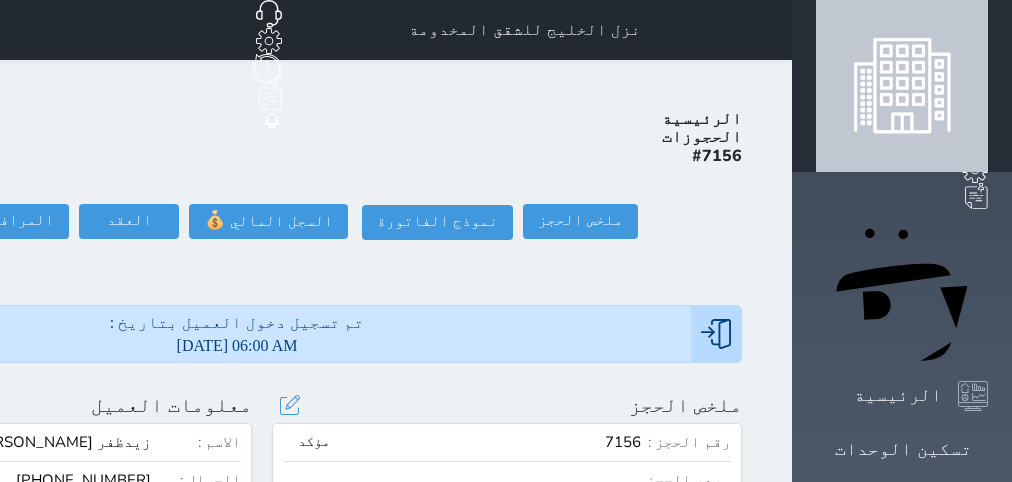 scroll, scrollTop: 0, scrollLeft: 0, axis: both 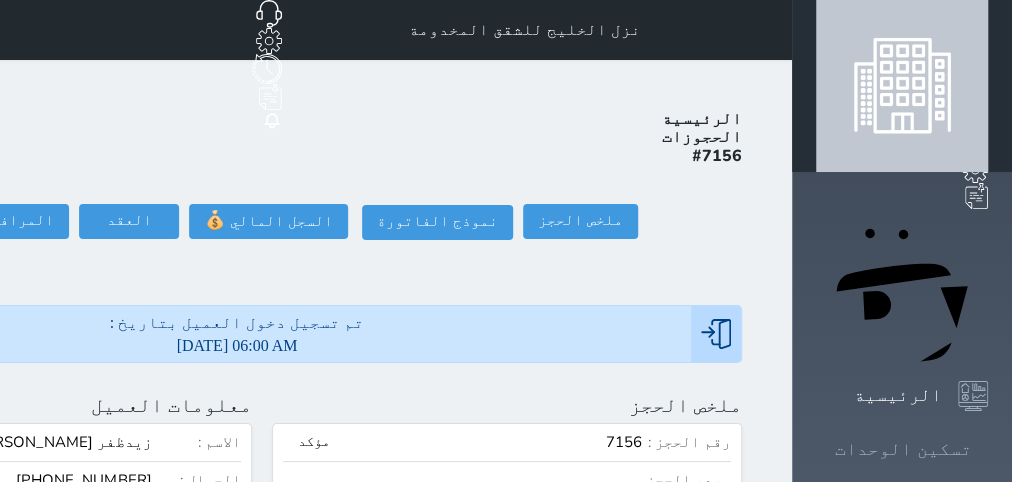 click on "تسكين الوحدات" at bounding box center [902, 449] 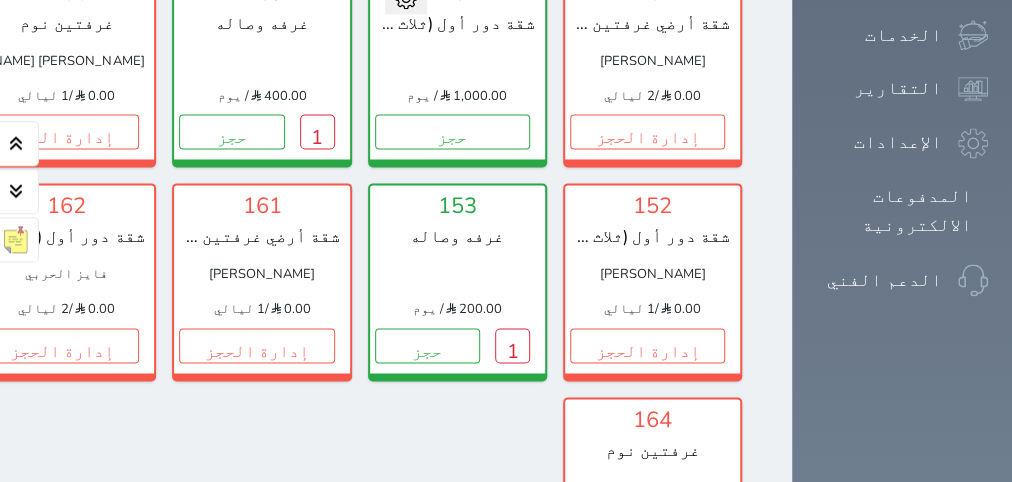 scroll, scrollTop: 1578, scrollLeft: 0, axis: vertical 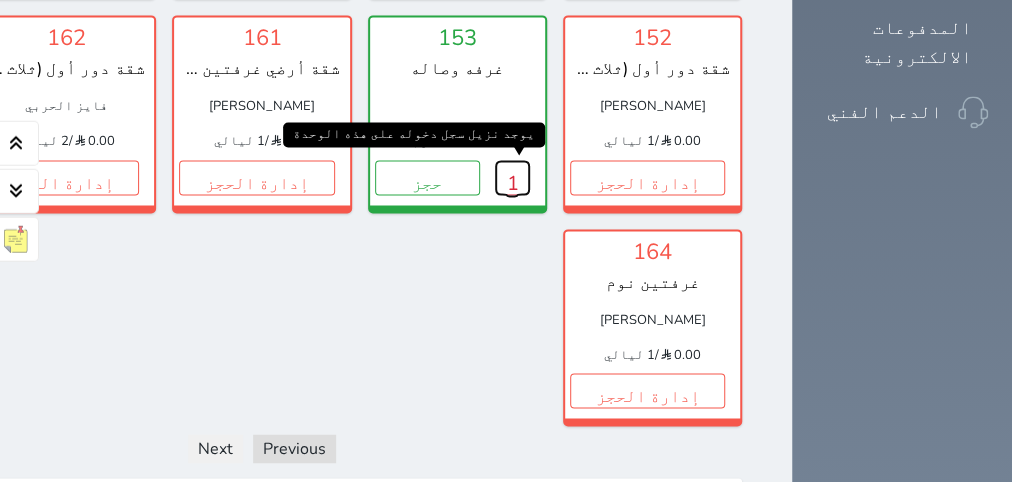 click on "1" at bounding box center [512, 178] 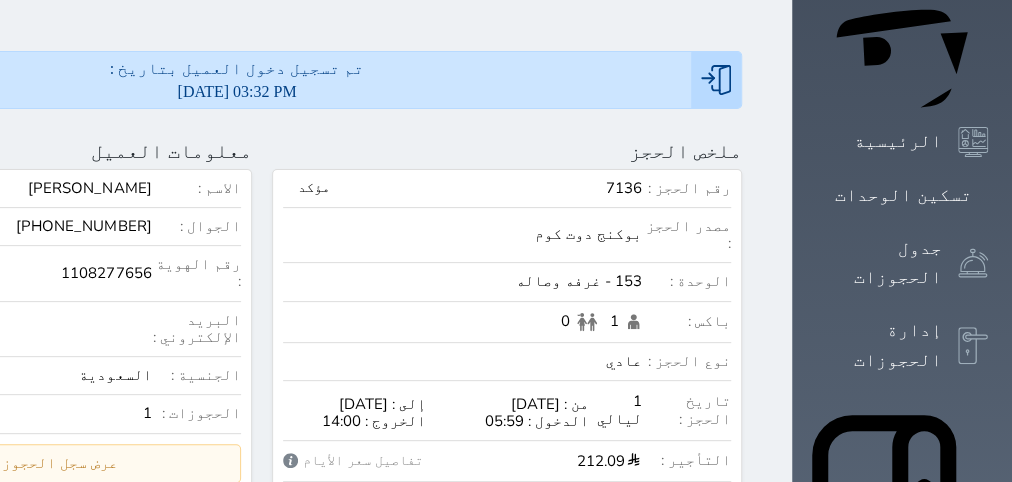 scroll, scrollTop: 126, scrollLeft: 0, axis: vertical 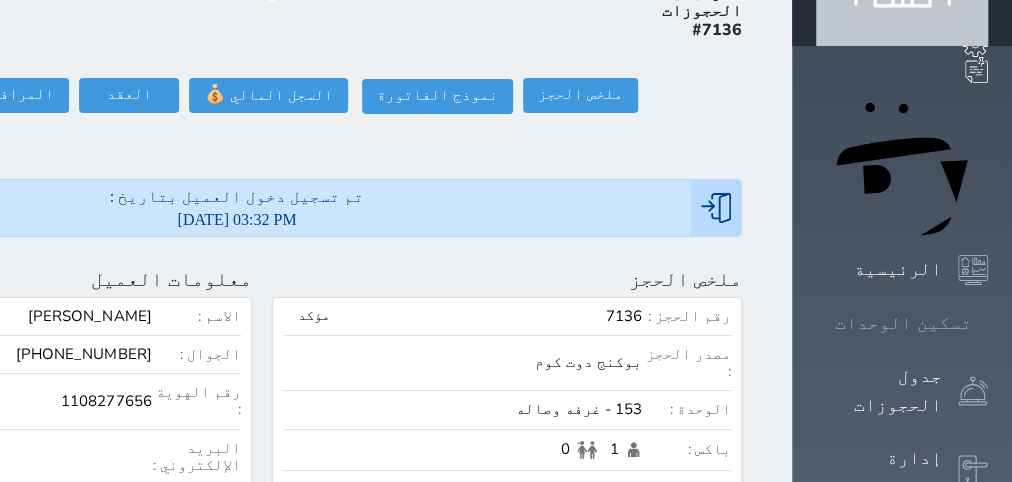 click 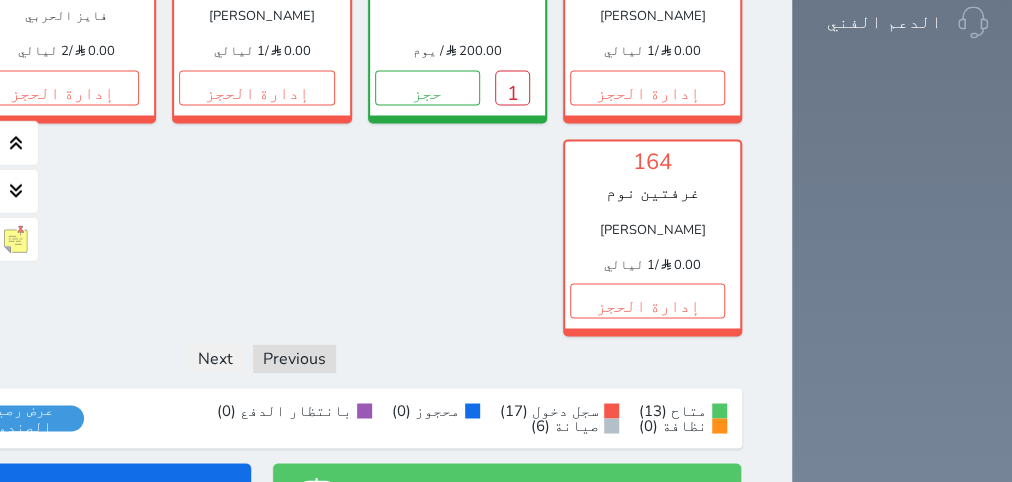 scroll, scrollTop: 1716, scrollLeft: 0, axis: vertical 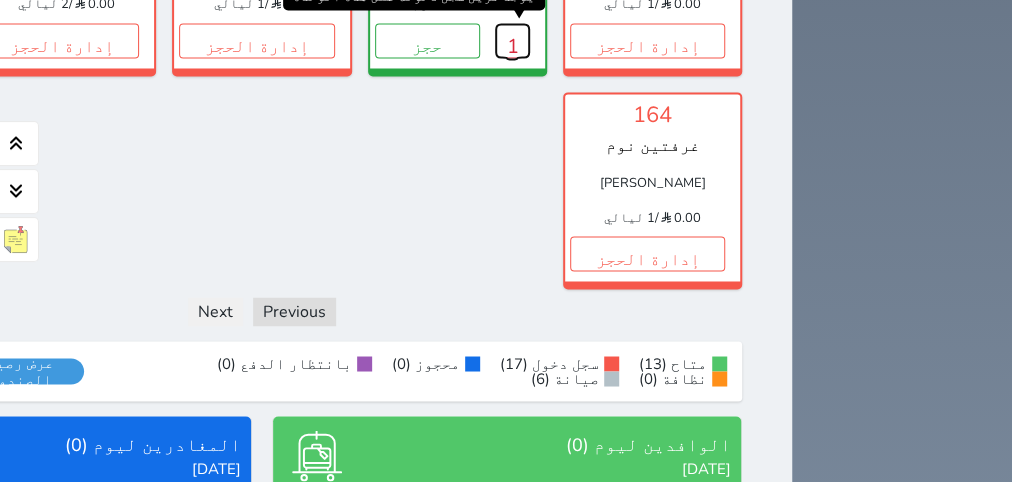 click on "1" at bounding box center (512, 40) 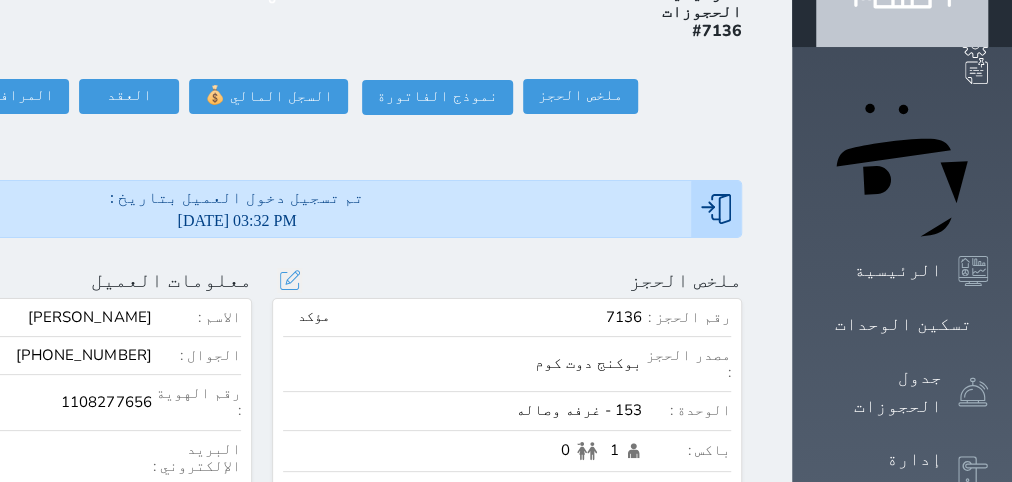 scroll, scrollTop: 61, scrollLeft: 0, axis: vertical 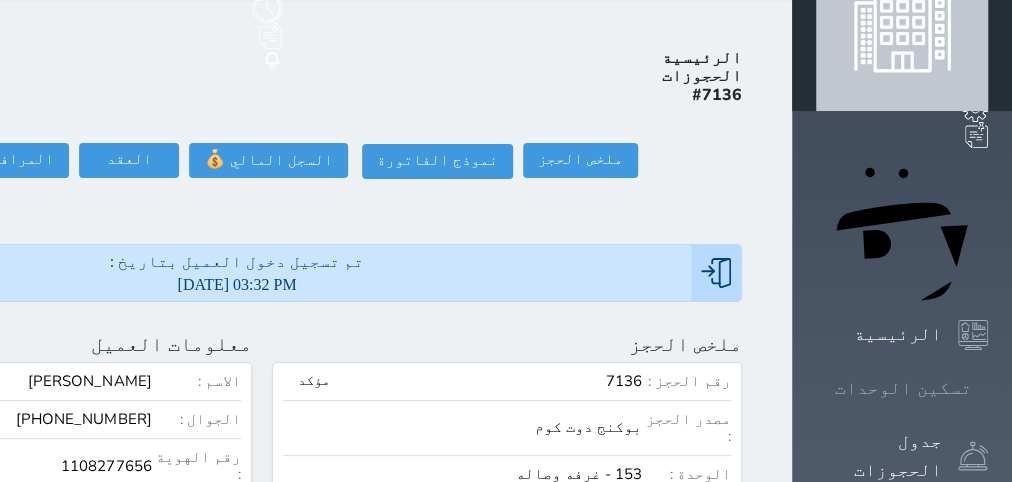 click 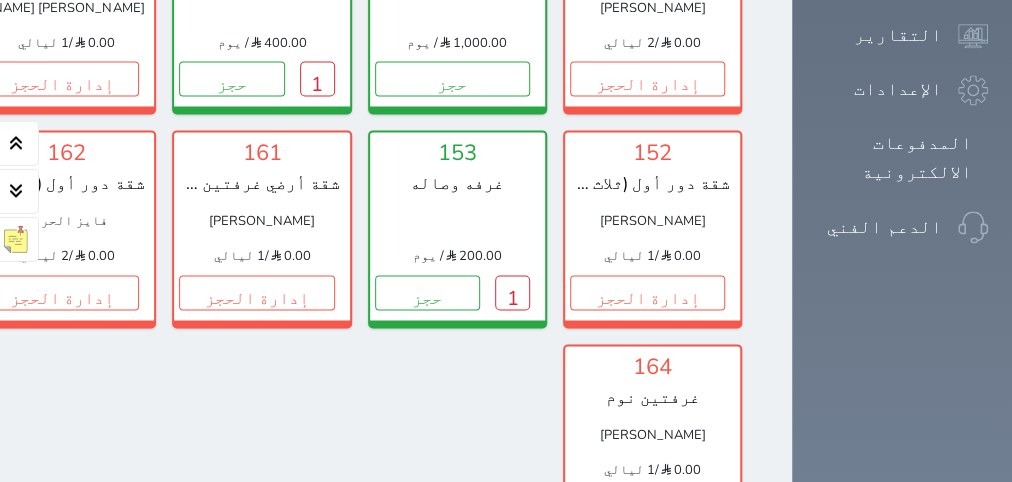 scroll, scrollTop: 1464, scrollLeft: 0, axis: vertical 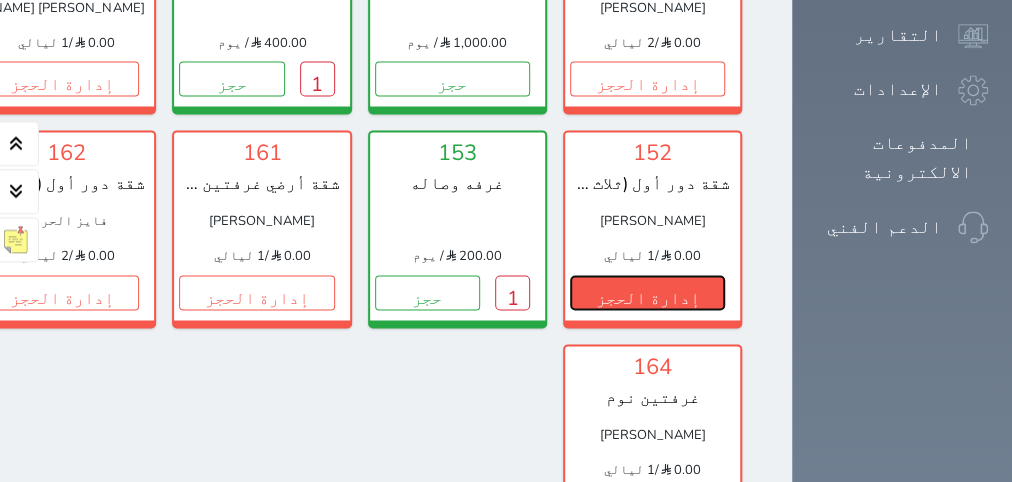 click on "إدارة الحجز" at bounding box center (647, 292) 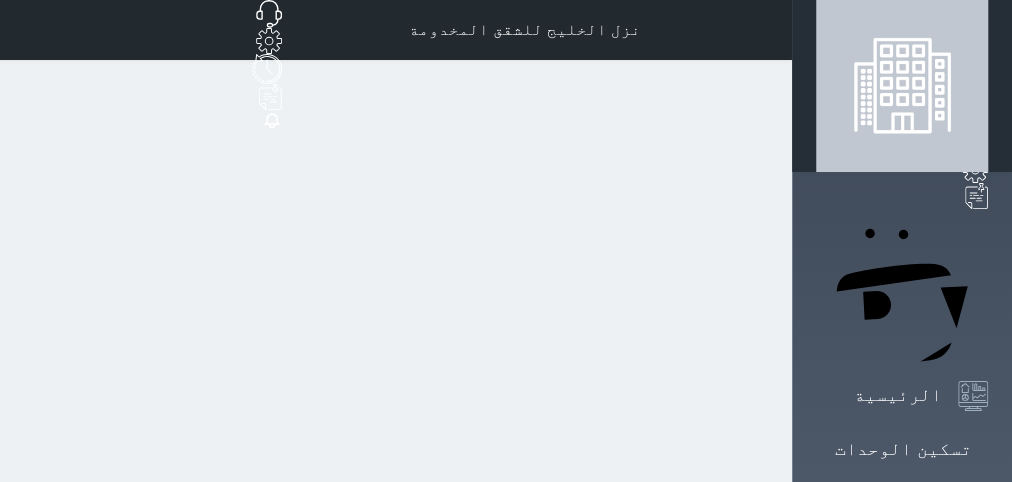 scroll, scrollTop: 0, scrollLeft: 0, axis: both 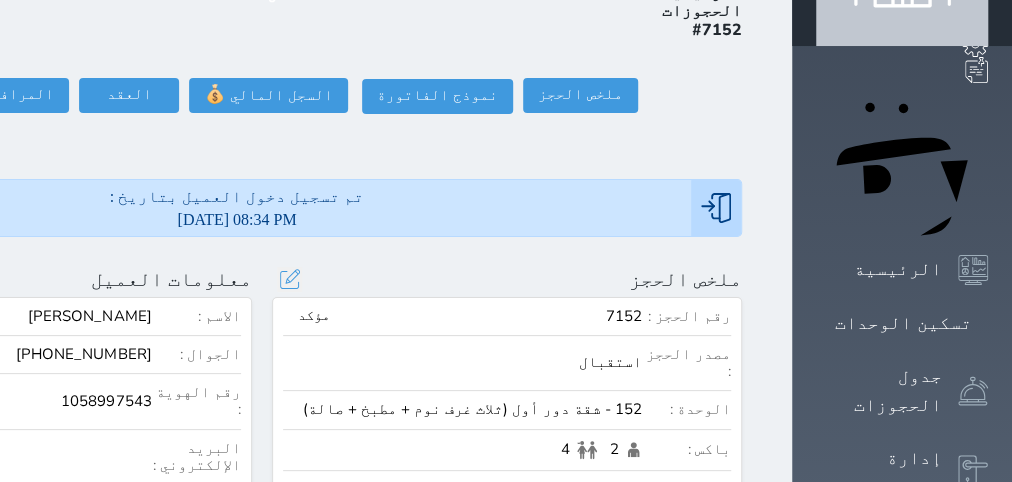 drag, startPoint x: 803, startPoint y: 210, endPoint x: 645, endPoint y: 370, distance: 224.86441 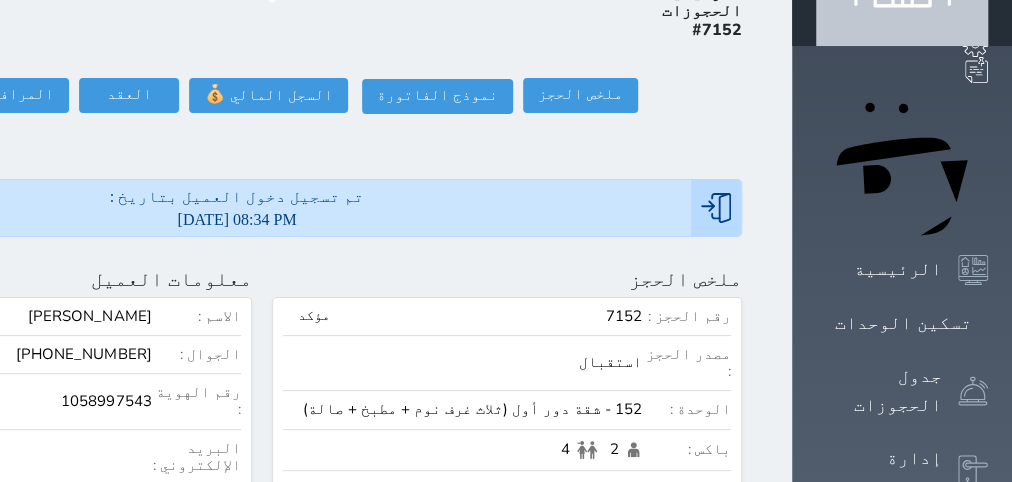 click on "ملخص الحجز           تحديث الحجز                       نوع الإيجار :     يومي     تاريخ بداية ونهاية الحجز :     الوحدة :   152 شقة دور أول (ثلاث غرف نوم + مطبخ + صالة)     ( يمكنك نقل العميل لوحدة أخري بشرط توافر الوحدة بالتواريخ المحددة )   مصدر الحجز :       سعر الحجز :           الليالي :     1     ليله    الخدمات المشمولة في السعر :   الخدمات المختاره (0)  تحديد الكل  ×  فطار   عدد باكس           البالغون     2                             الاطفال     4               نوع الحجز :
عادي
إقامة مجانية
إستخدام داخلي
إستخدام يومي" at bounding box center [507, 915] 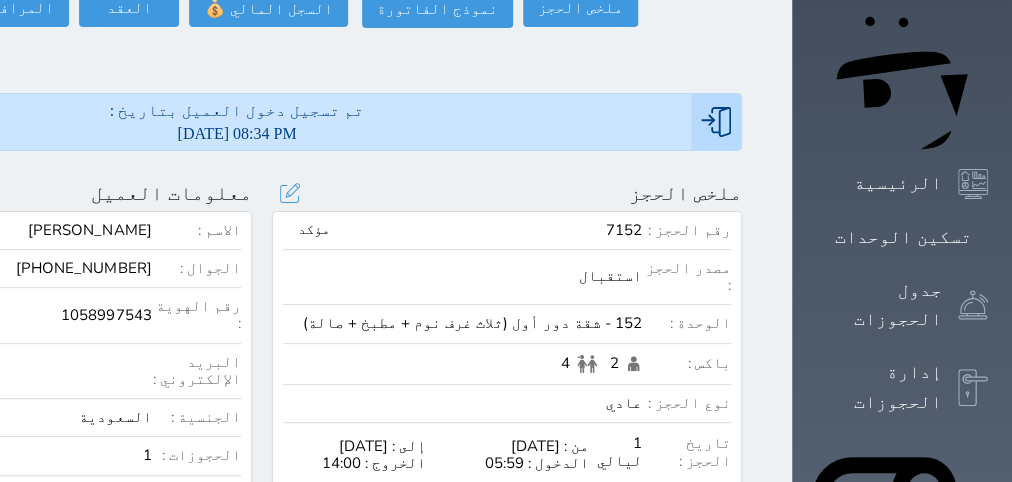 scroll, scrollTop: 126, scrollLeft: 0, axis: vertical 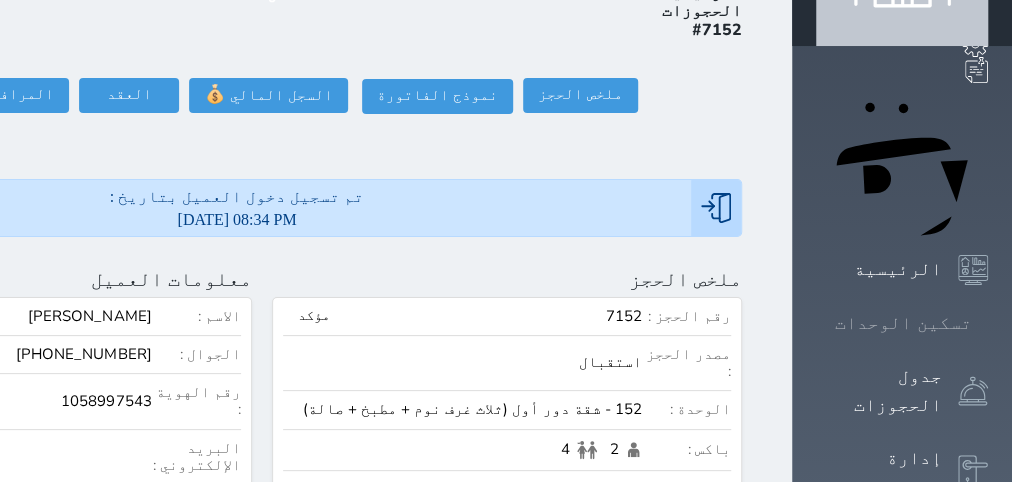 click at bounding box center [988, 323] 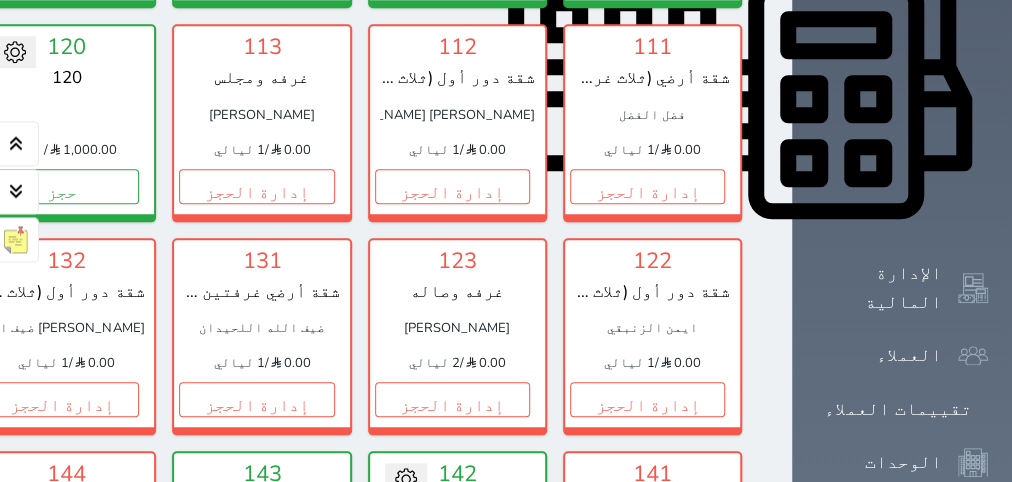 scroll, scrollTop: 960, scrollLeft: 0, axis: vertical 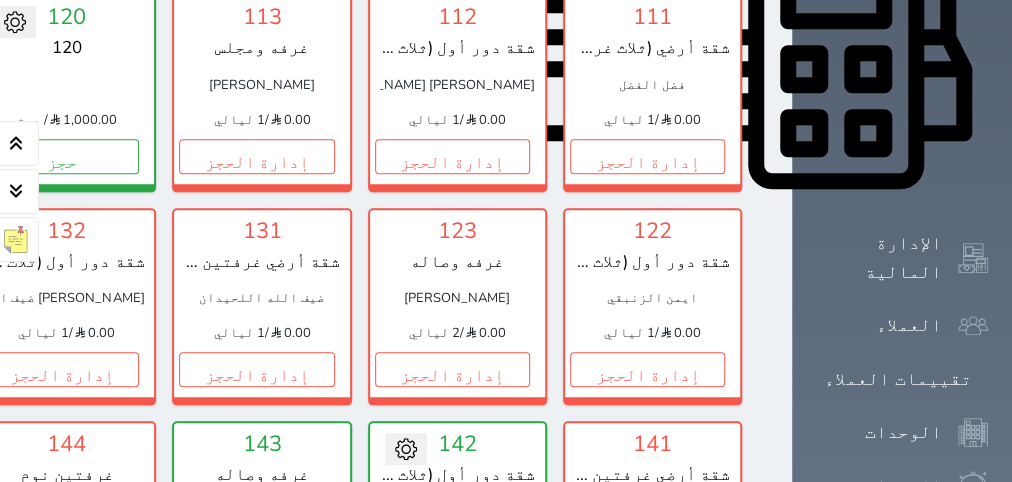 click on "إدارة الحجز" at bounding box center [-134, 156] 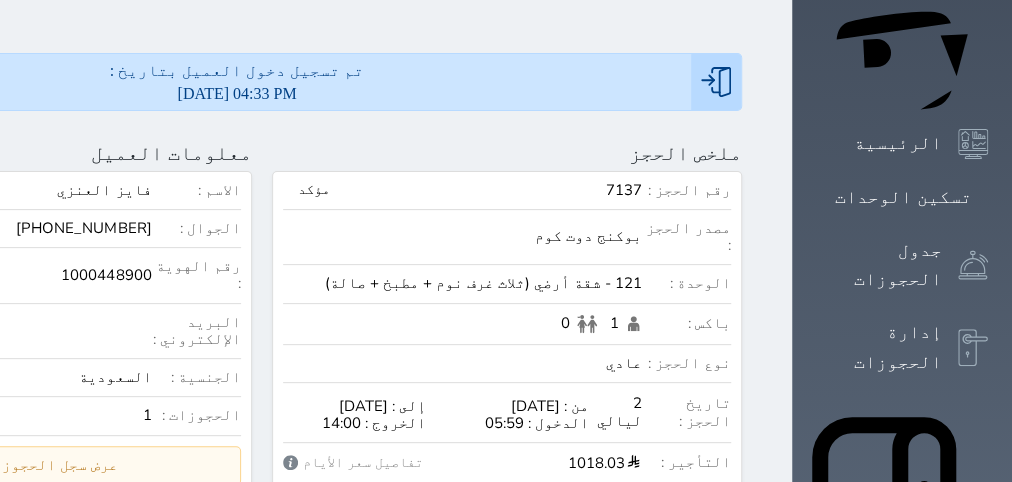 scroll, scrollTop: 0, scrollLeft: 0, axis: both 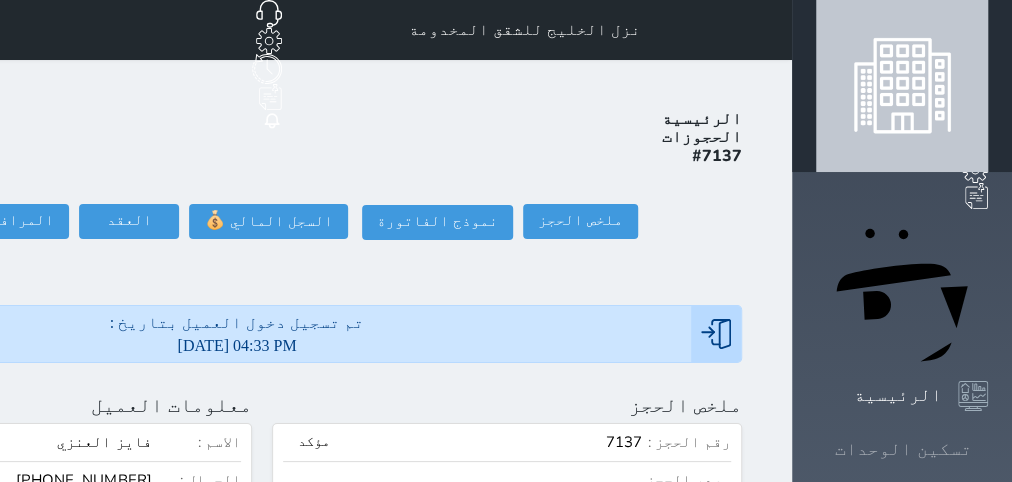 click 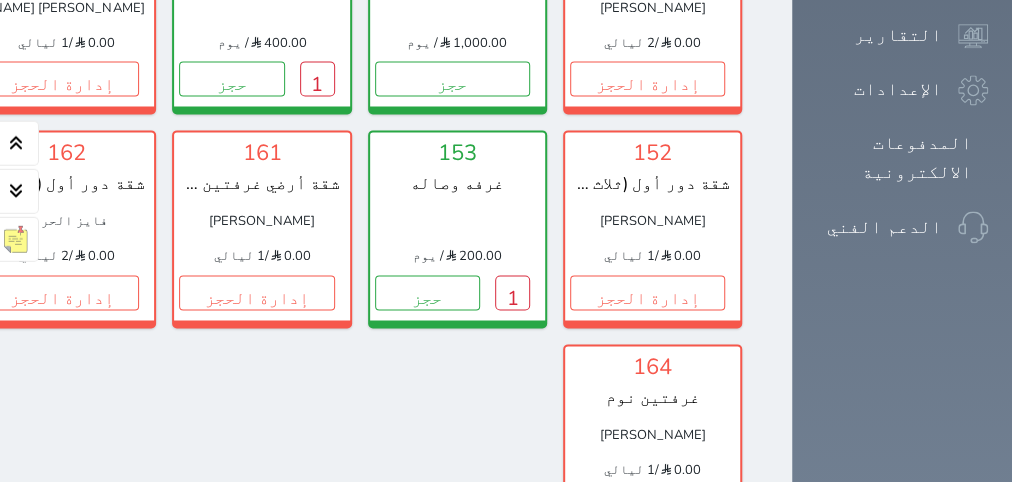 scroll, scrollTop: 1589, scrollLeft: 0, axis: vertical 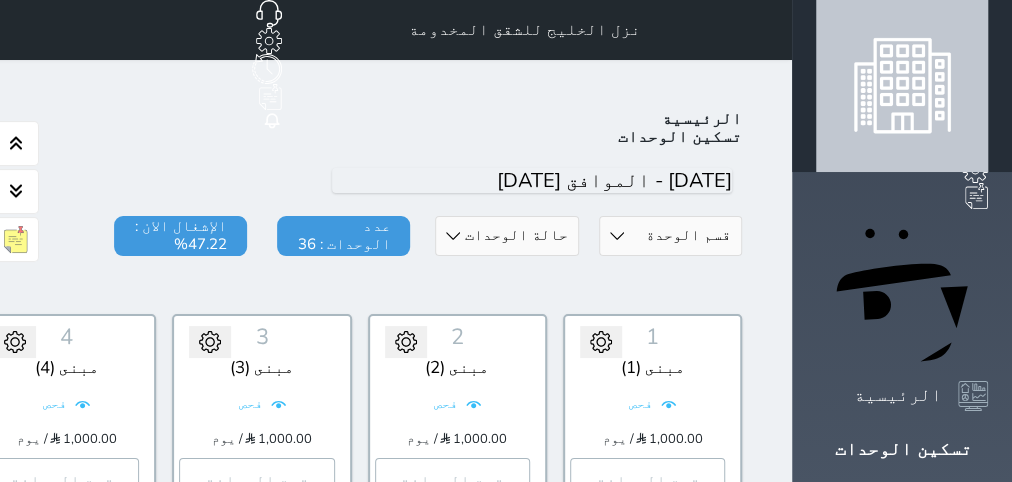click at bounding box center (262, 286) 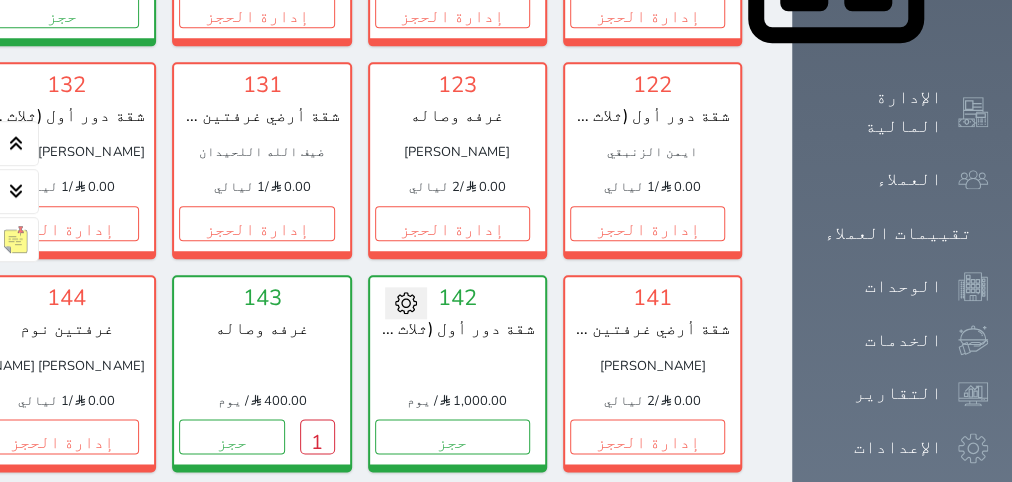 scroll, scrollTop: 1134, scrollLeft: 0, axis: vertical 